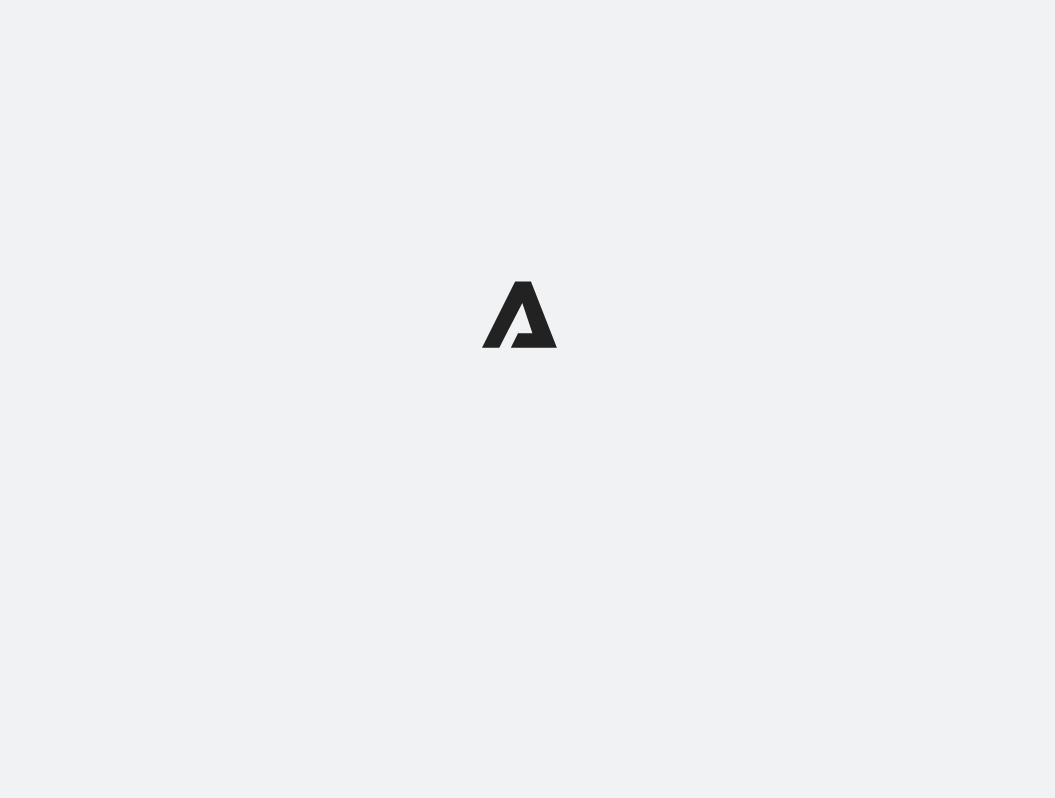 scroll, scrollTop: 0, scrollLeft: 0, axis: both 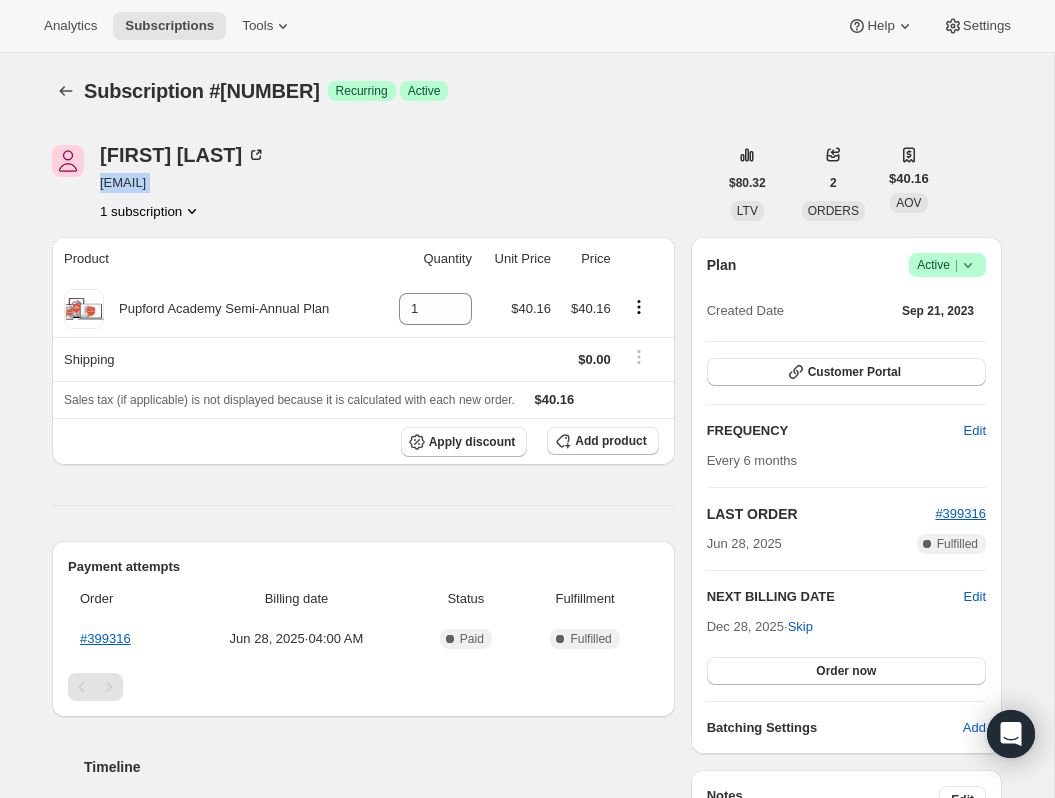drag, startPoint x: 100, startPoint y: 185, endPoint x: 255, endPoint y: 198, distance: 155.5442 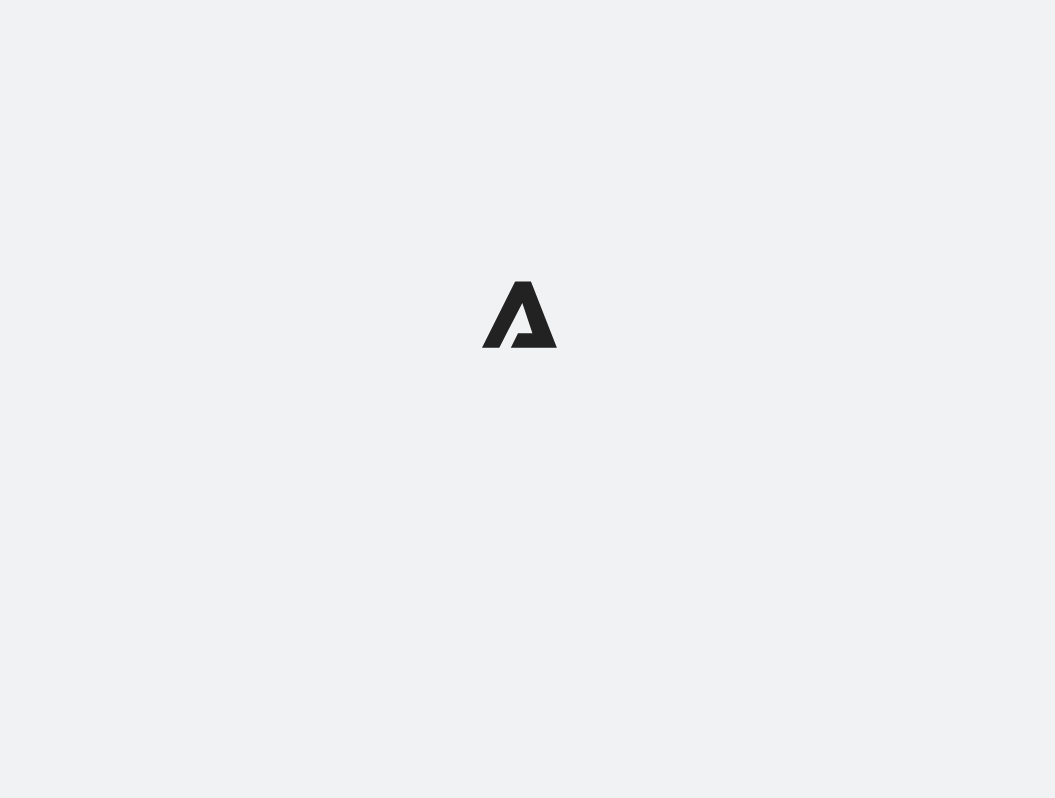 scroll, scrollTop: 0, scrollLeft: 0, axis: both 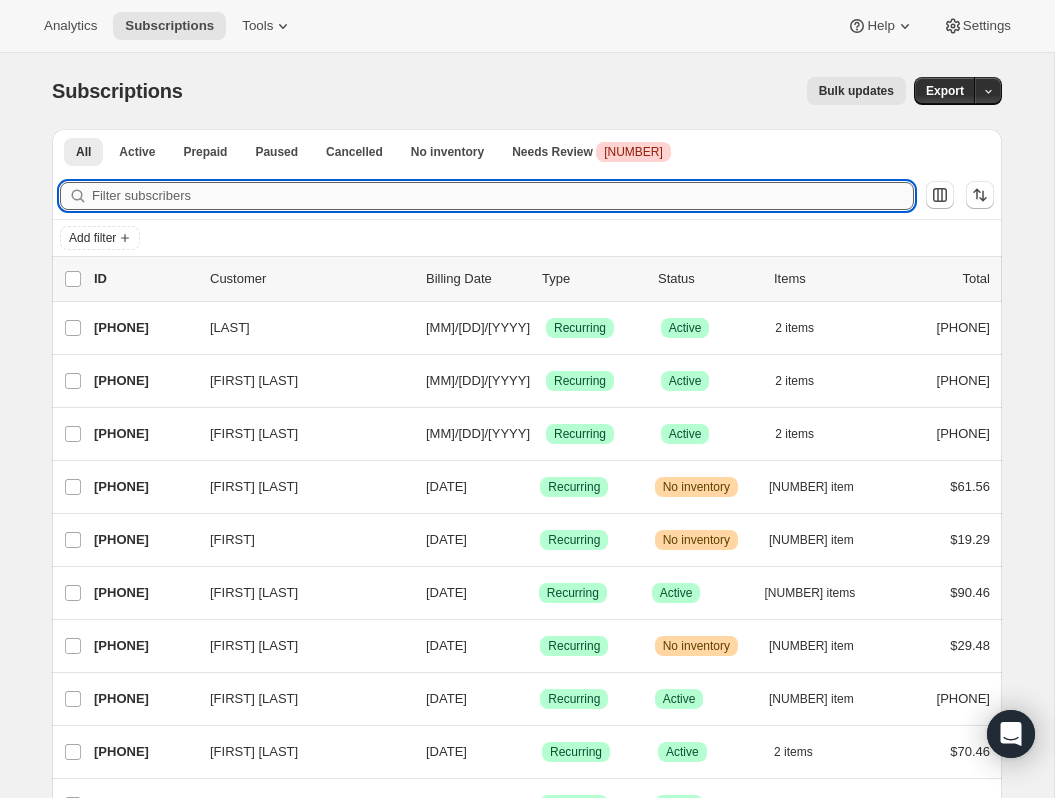 click on "Filter subscribers" at bounding box center [503, 196] 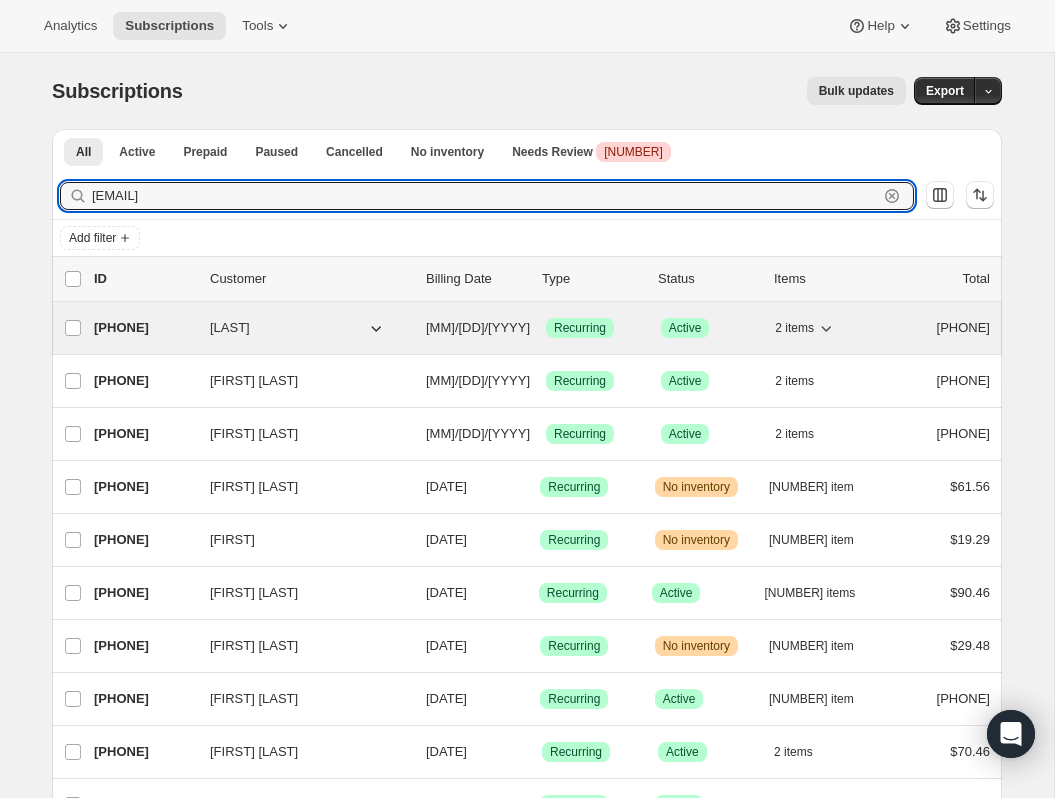 type on "debbydew62@gmail.com" 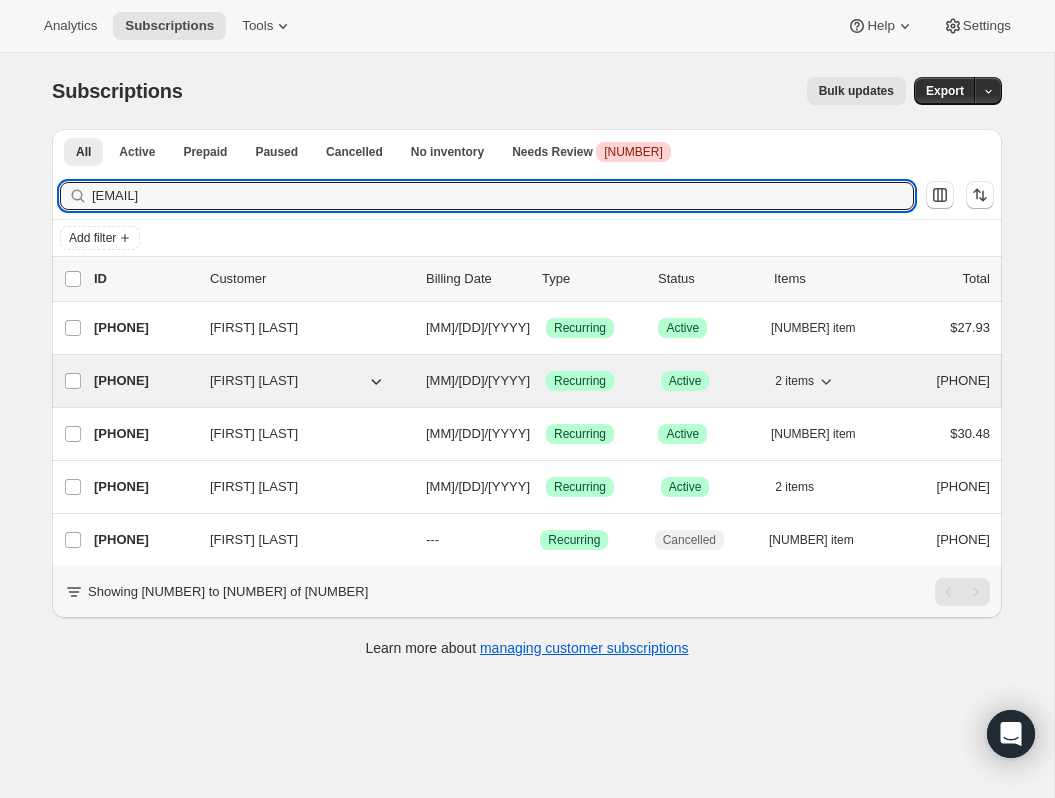 click on "19666206795" at bounding box center [144, 381] 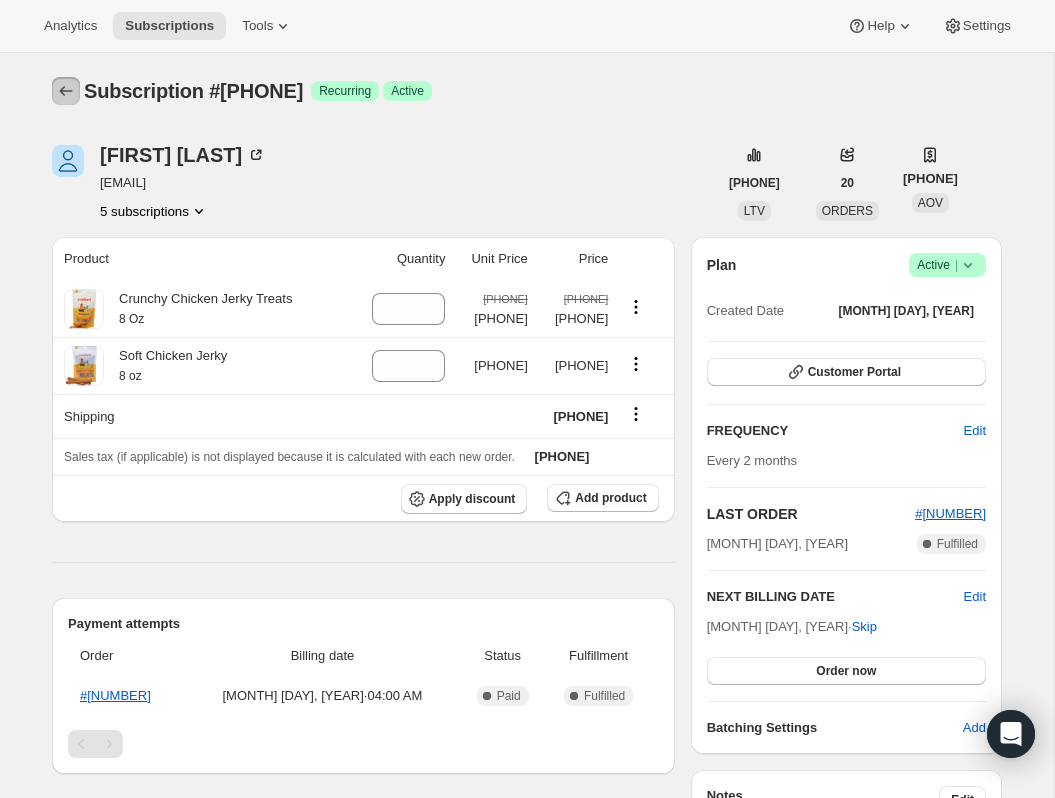 click at bounding box center [66, 91] 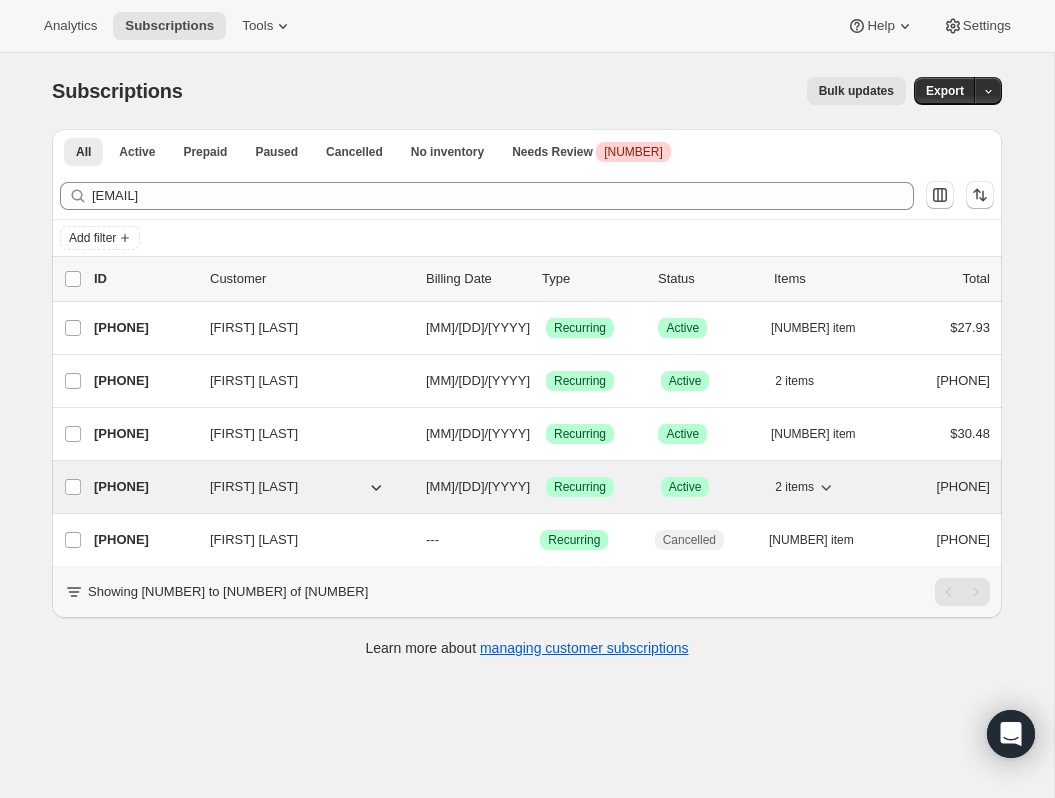 click on "19655622731" at bounding box center (144, 487) 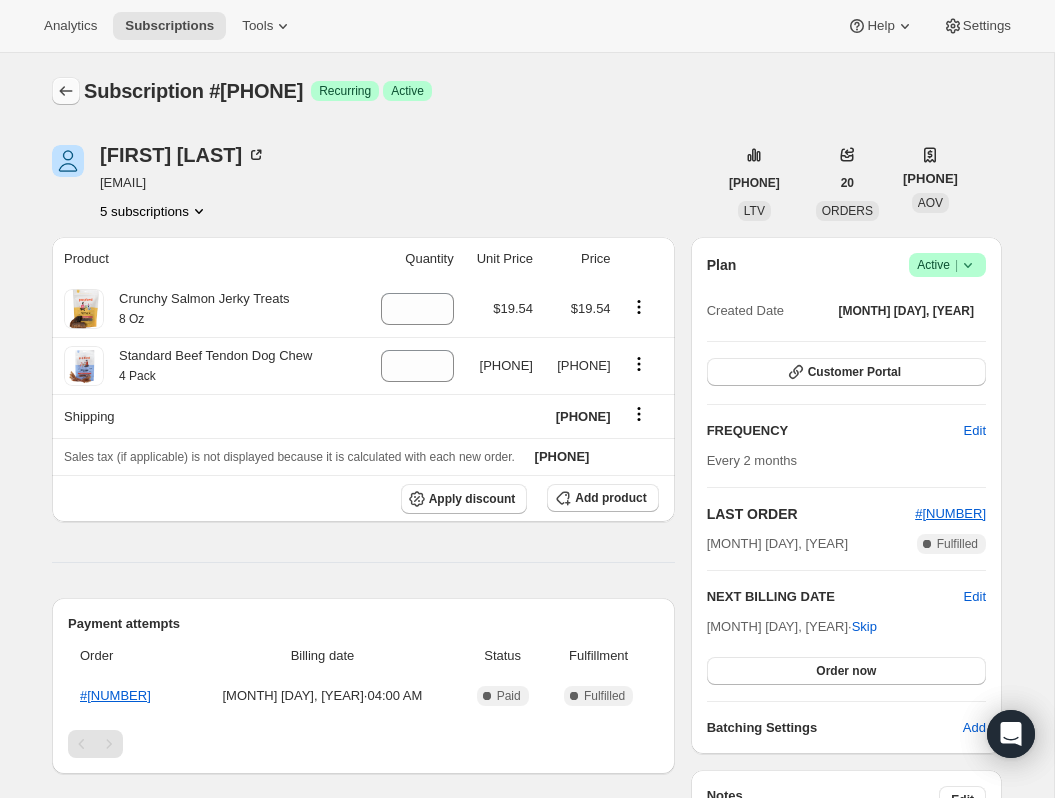 click at bounding box center (66, 91) 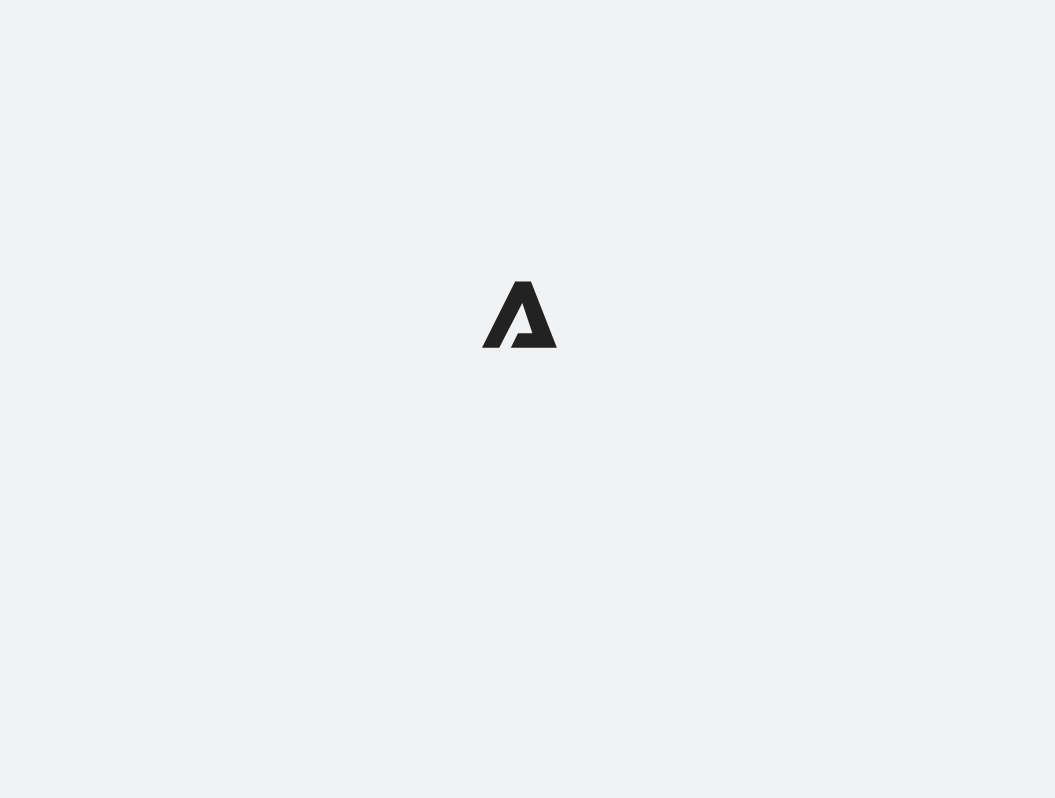 scroll, scrollTop: 0, scrollLeft: 0, axis: both 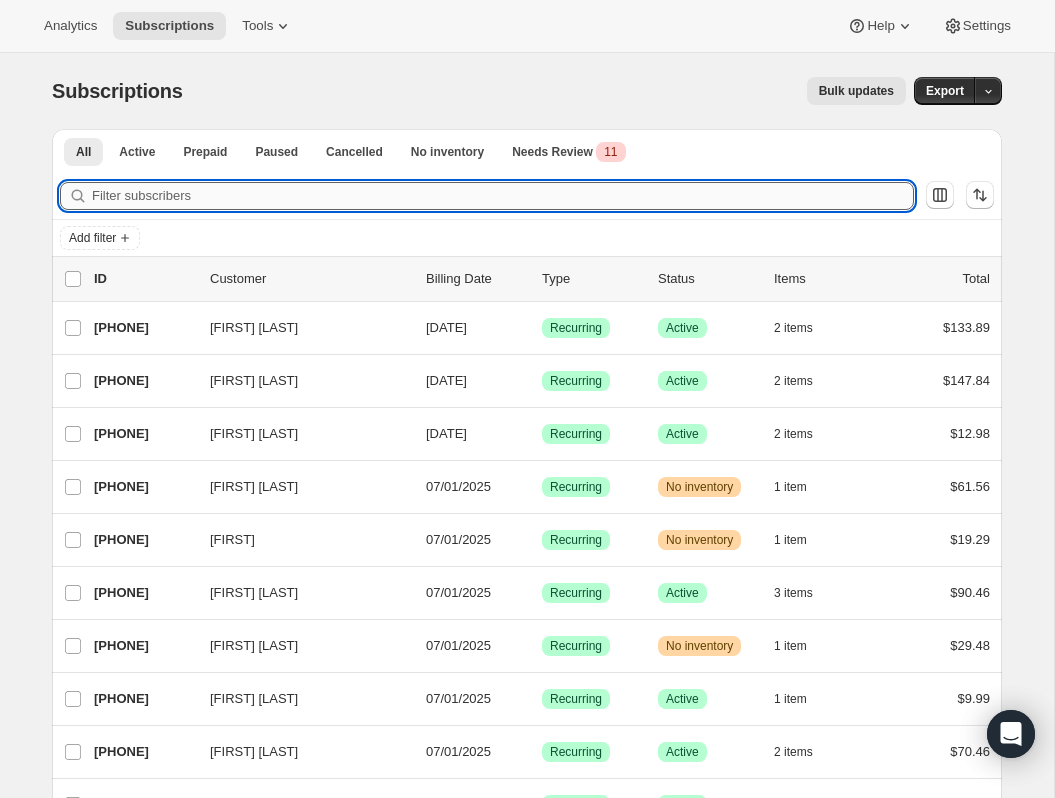 click on "Filter subscribers" at bounding box center [503, 196] 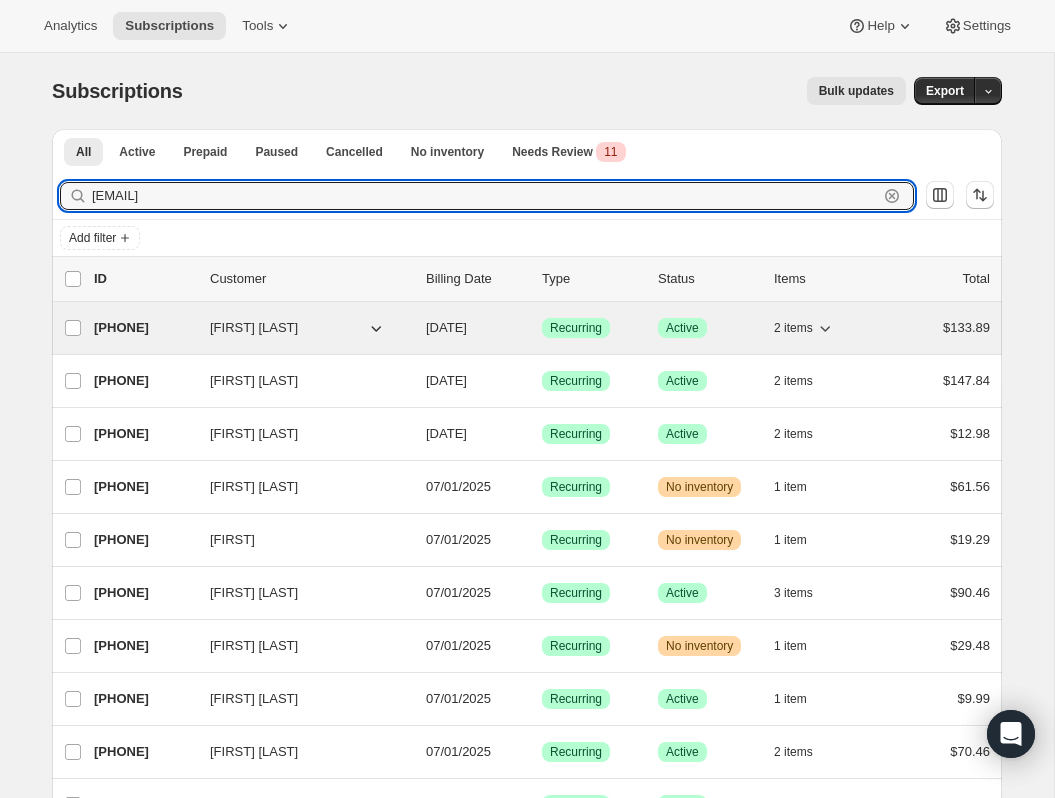 type on "[EMAIL]" 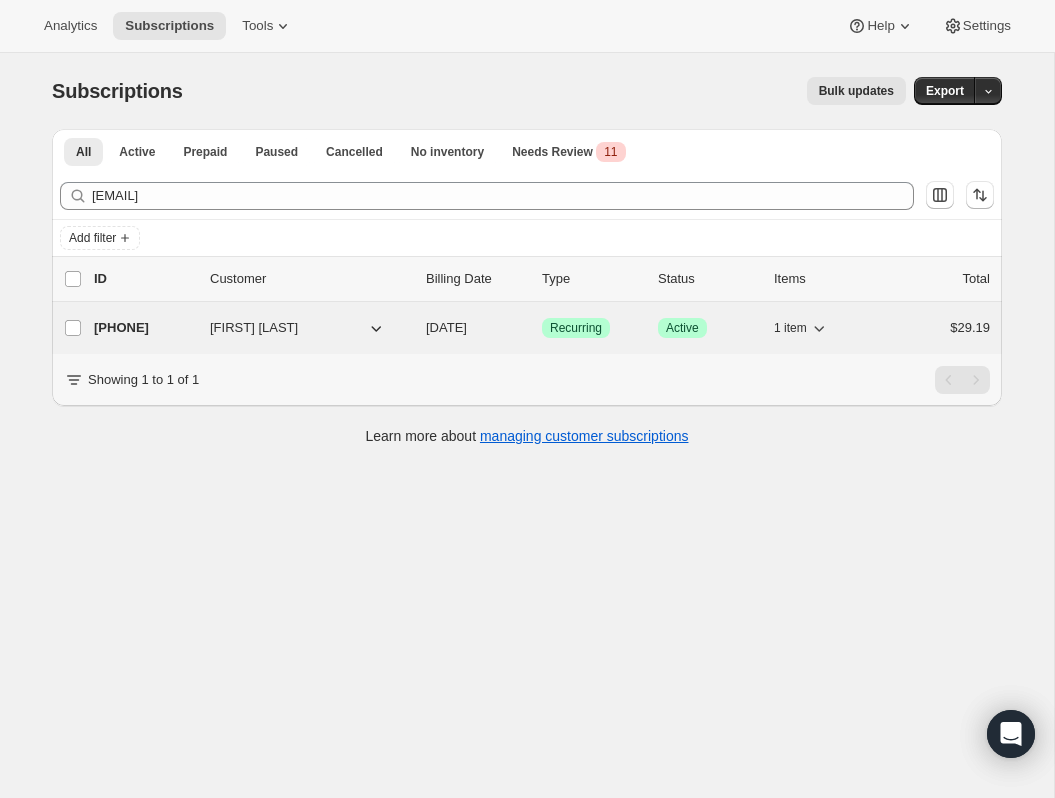 click on "[PHONE]" at bounding box center [144, 328] 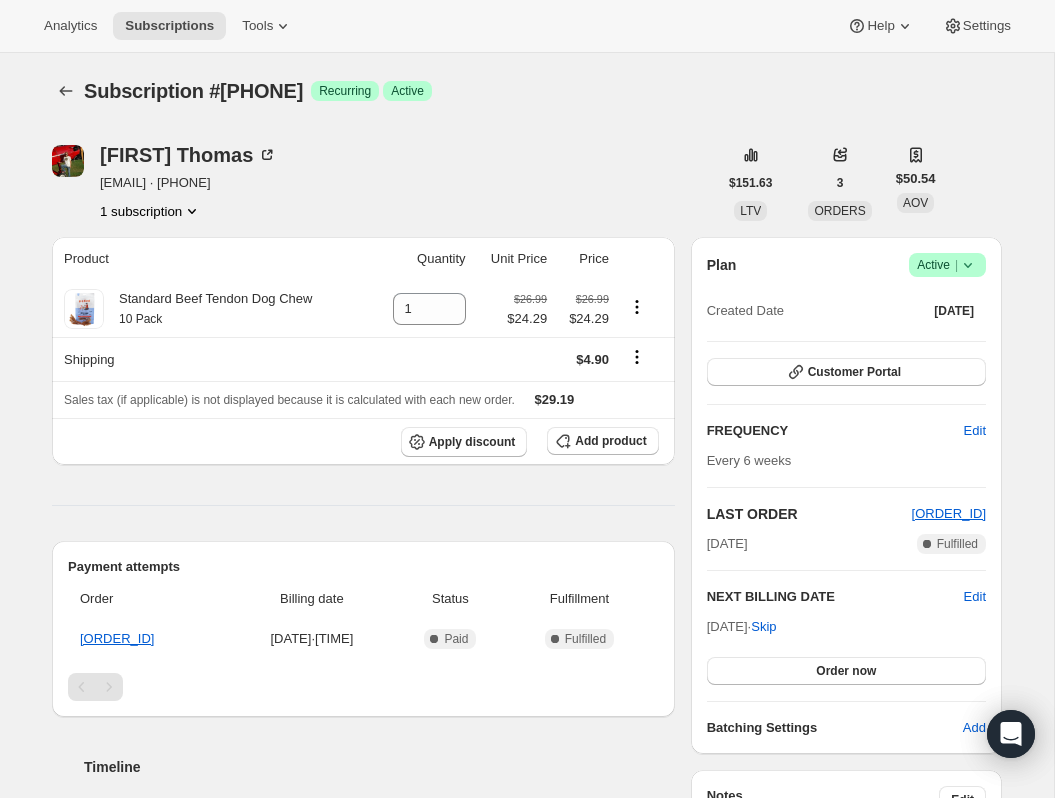 click on "Plan Success Active | Created Date [DATE]" at bounding box center (846, 289) 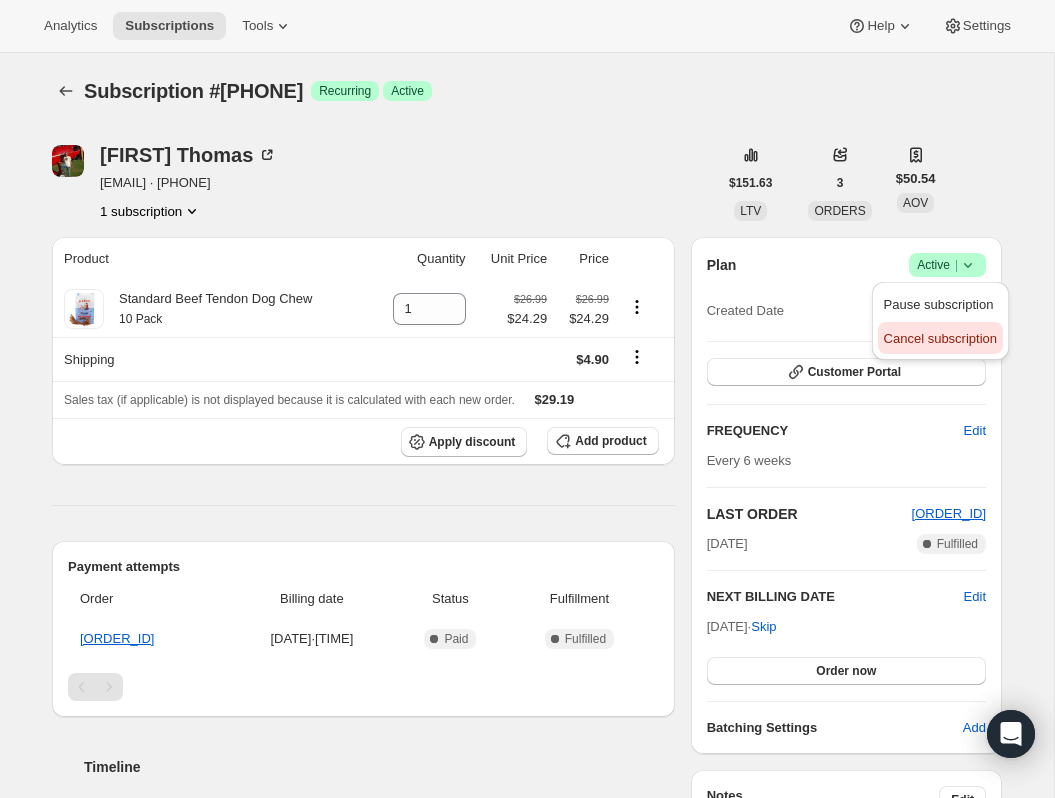 click on "Cancel subscription" at bounding box center (940, 338) 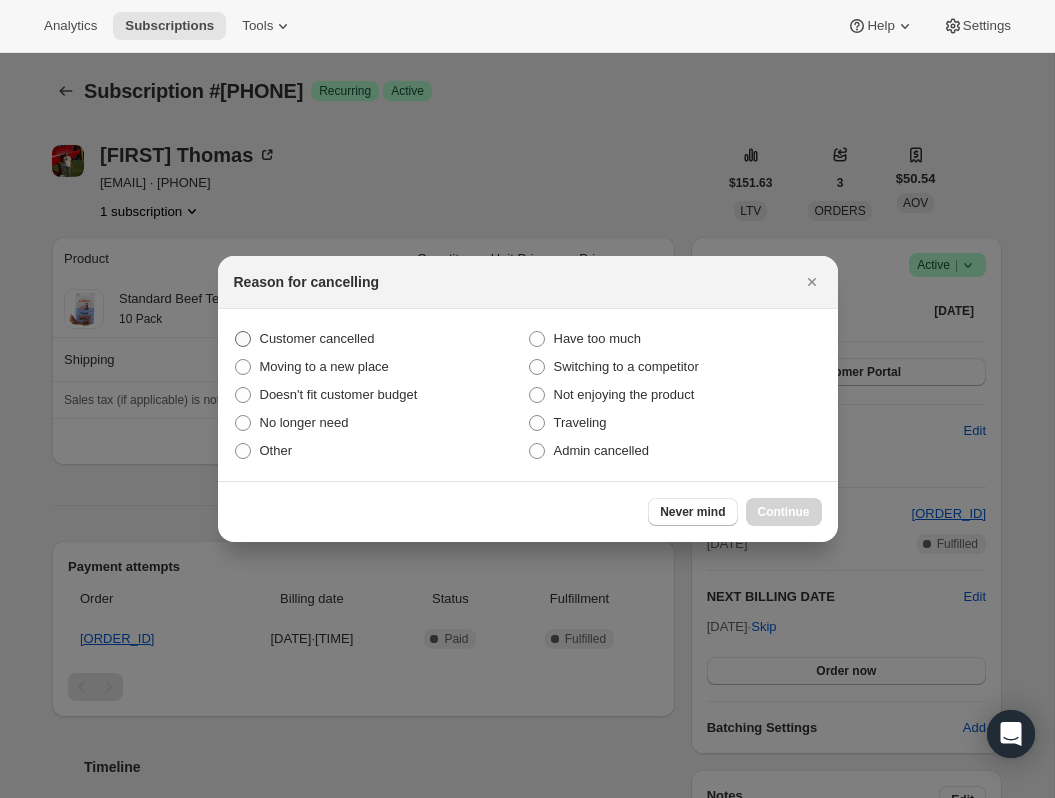click on "Customer cancelled" at bounding box center [317, 338] 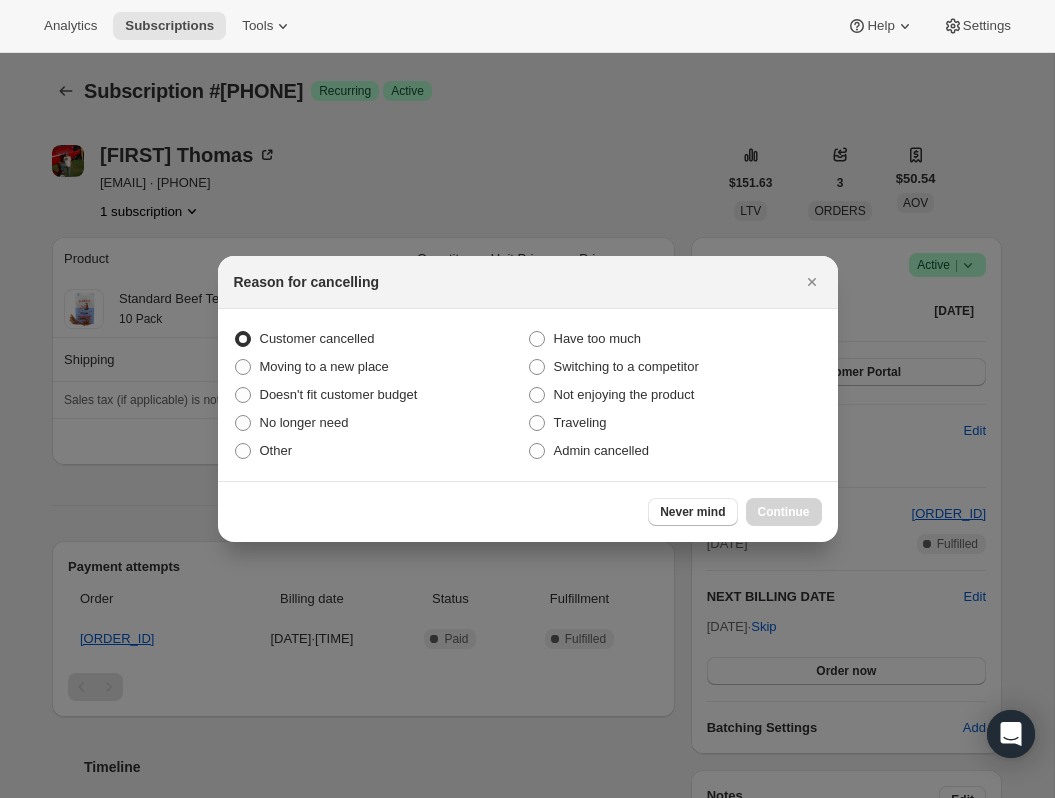 radio on "true" 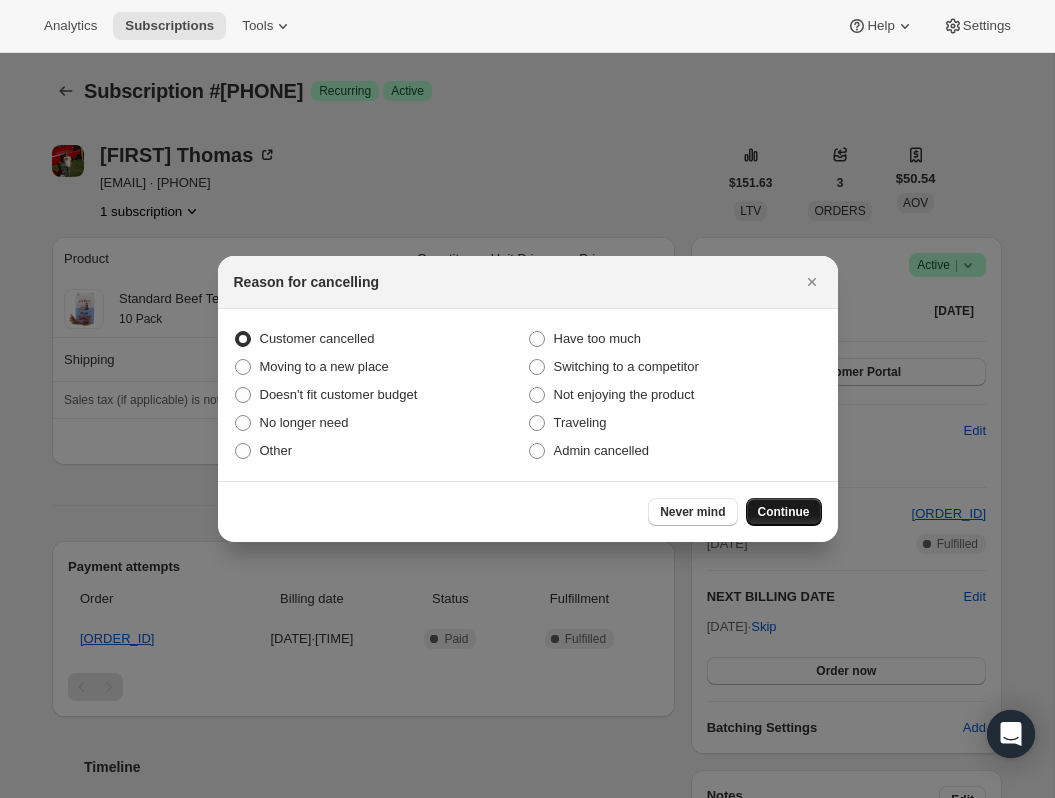 click on "Continue" at bounding box center [784, 512] 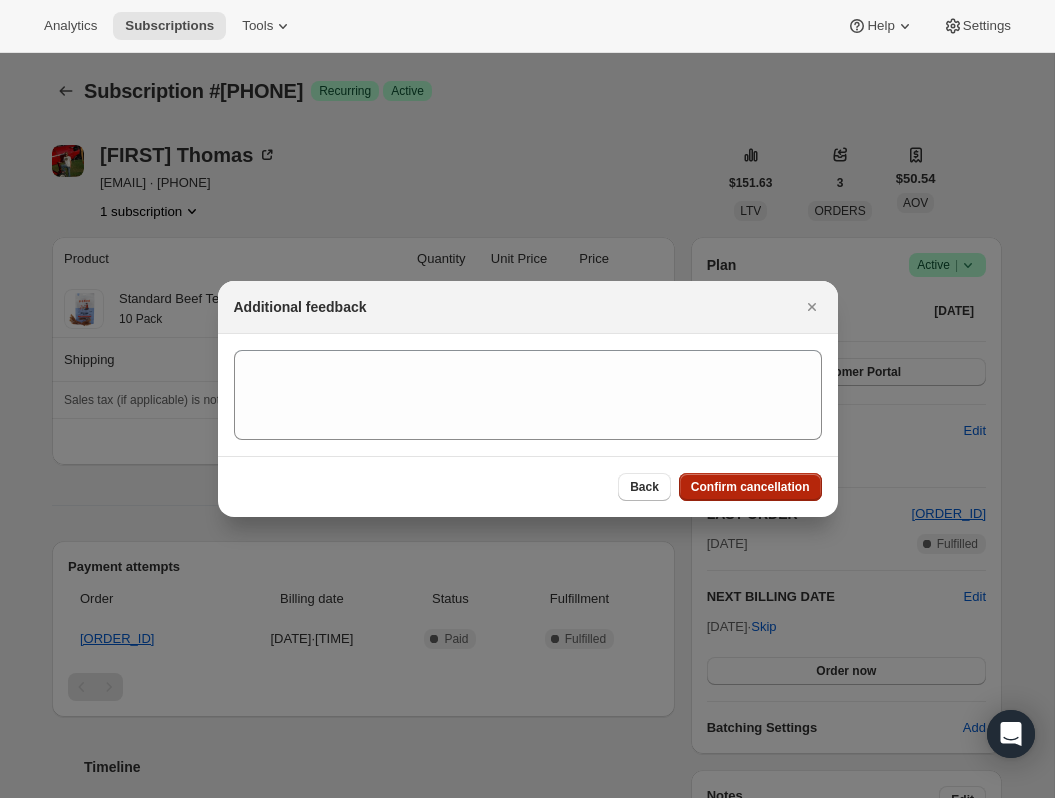 click on "Confirm cancellation" at bounding box center [750, 487] 